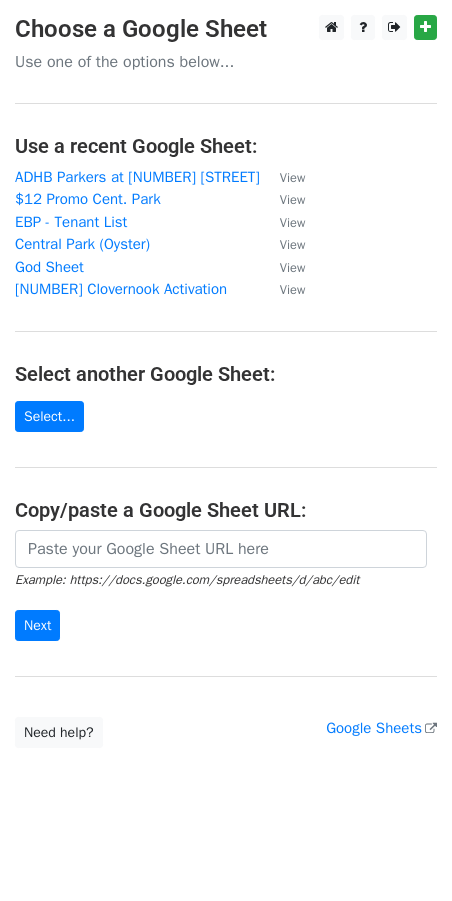 scroll, scrollTop: 0, scrollLeft: 0, axis: both 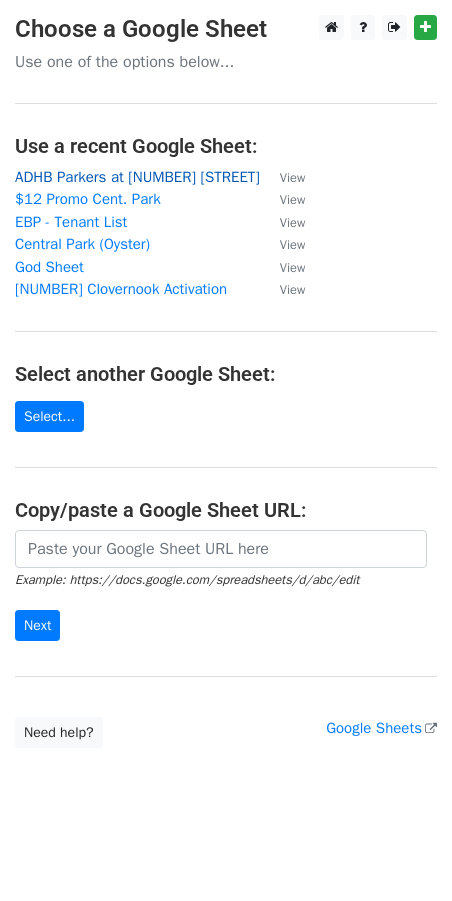 click on "ADHB Parkers at [NUMBER] [STREET]" at bounding box center (137, 177) 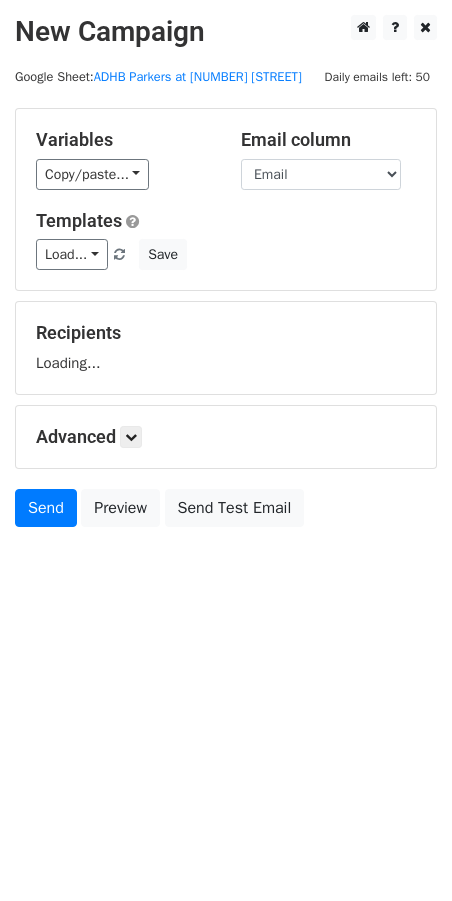 scroll, scrollTop: 0, scrollLeft: 0, axis: both 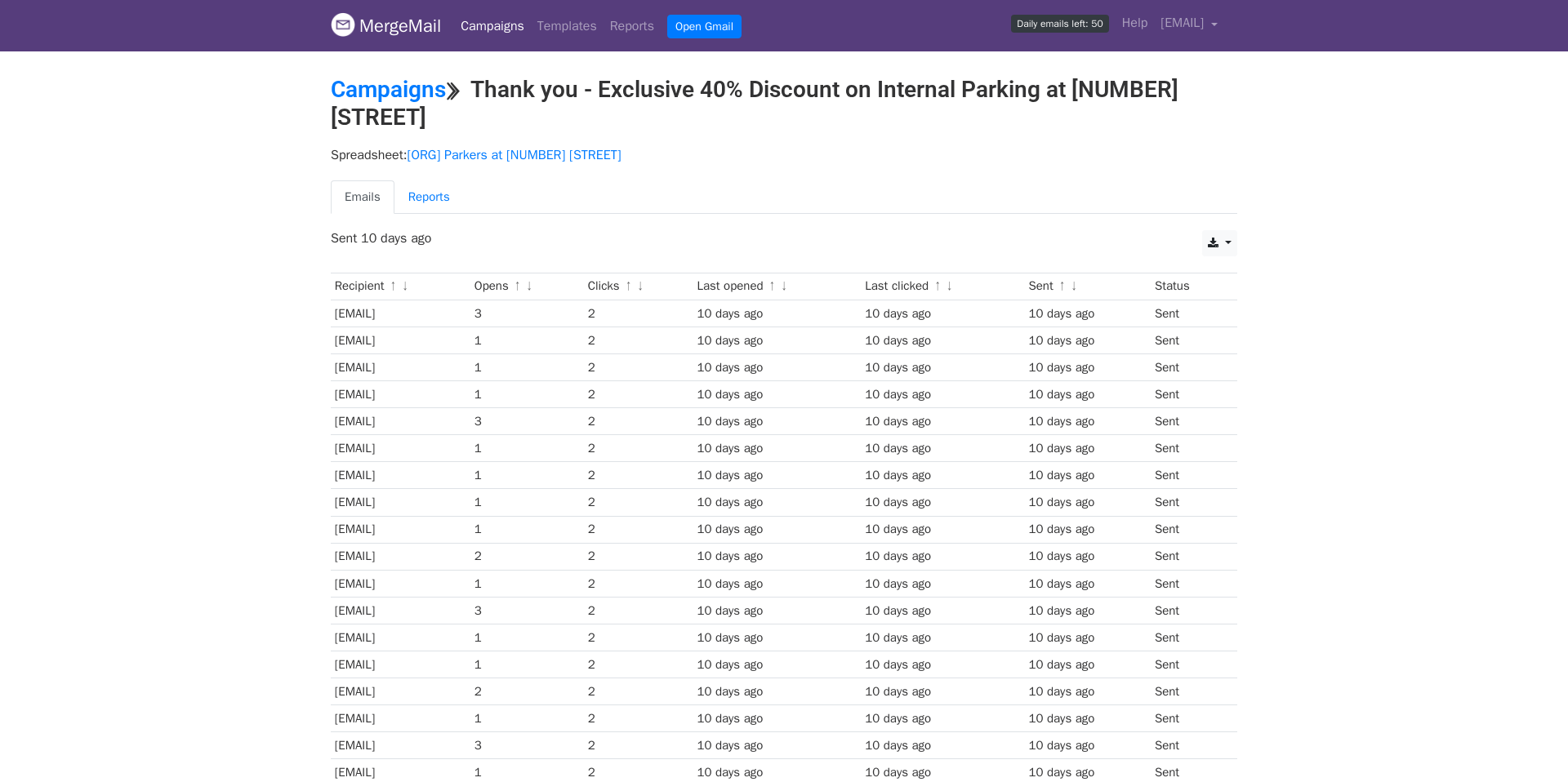 click on "Spreadsheet:
[ORG] Parkers at [NUMBER] [STREET]
Emails
Reports" at bounding box center [784, 184] 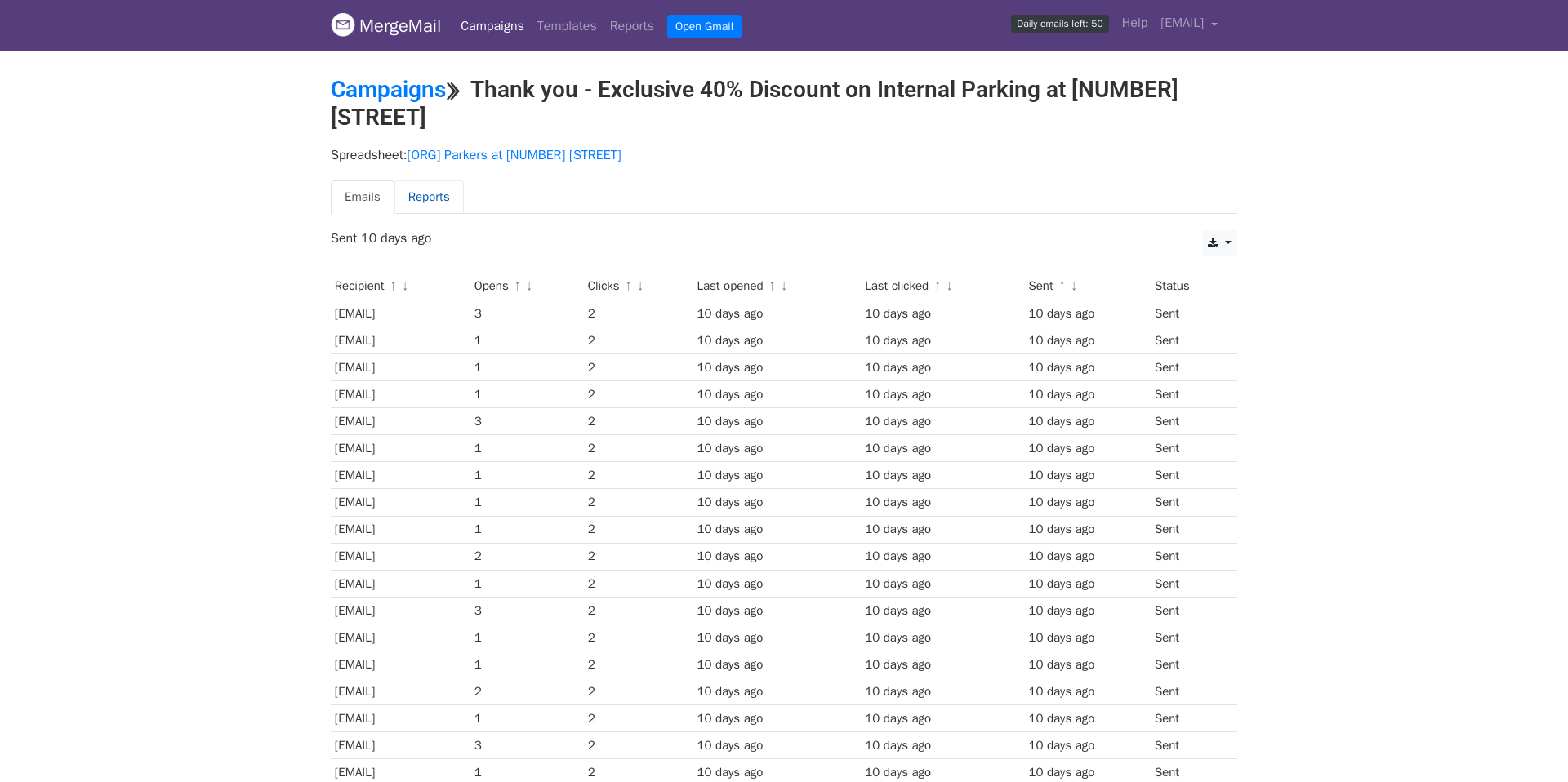 click on "Reports" at bounding box center (429, 197) 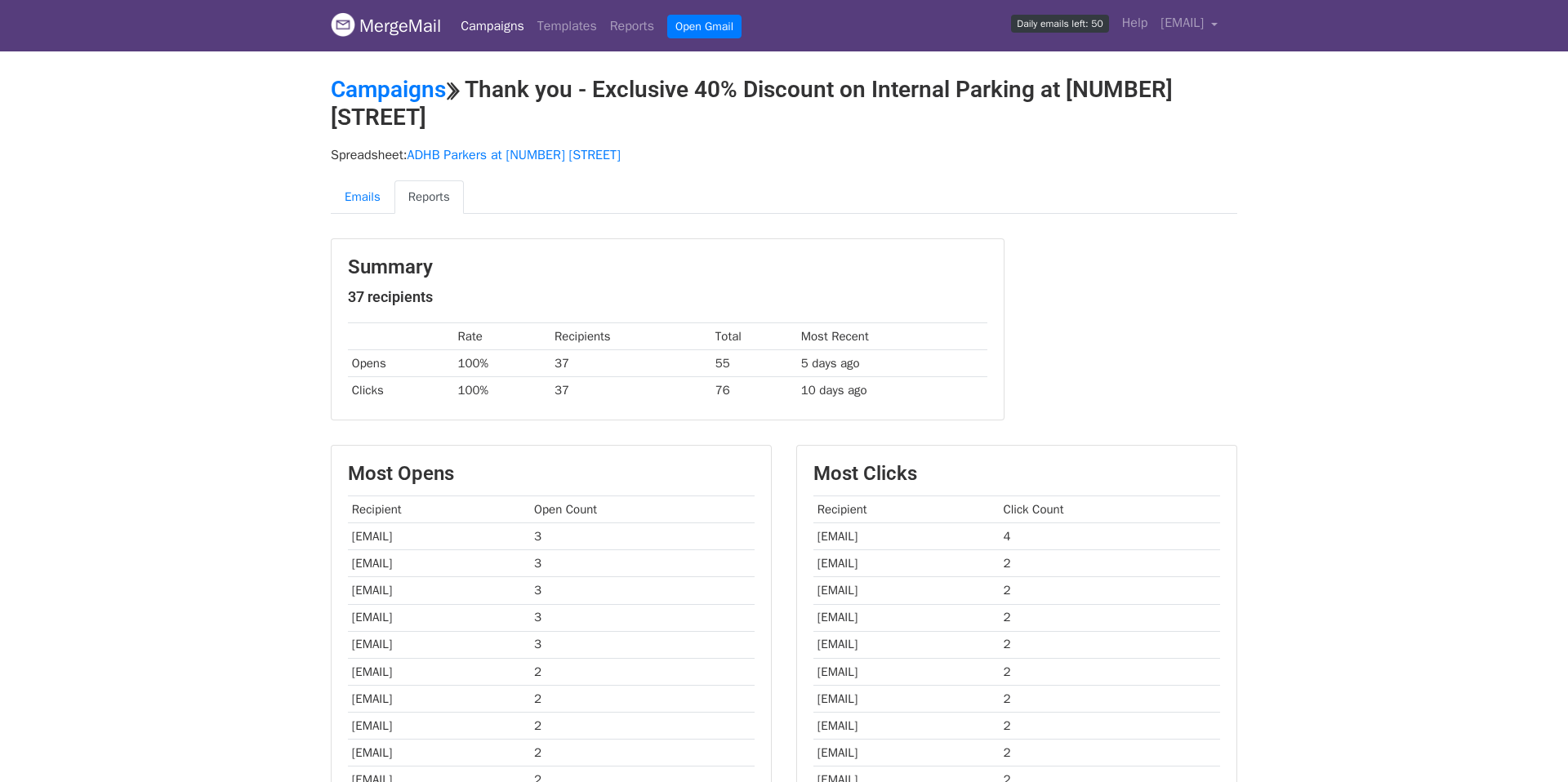 scroll, scrollTop: 0, scrollLeft: 0, axis: both 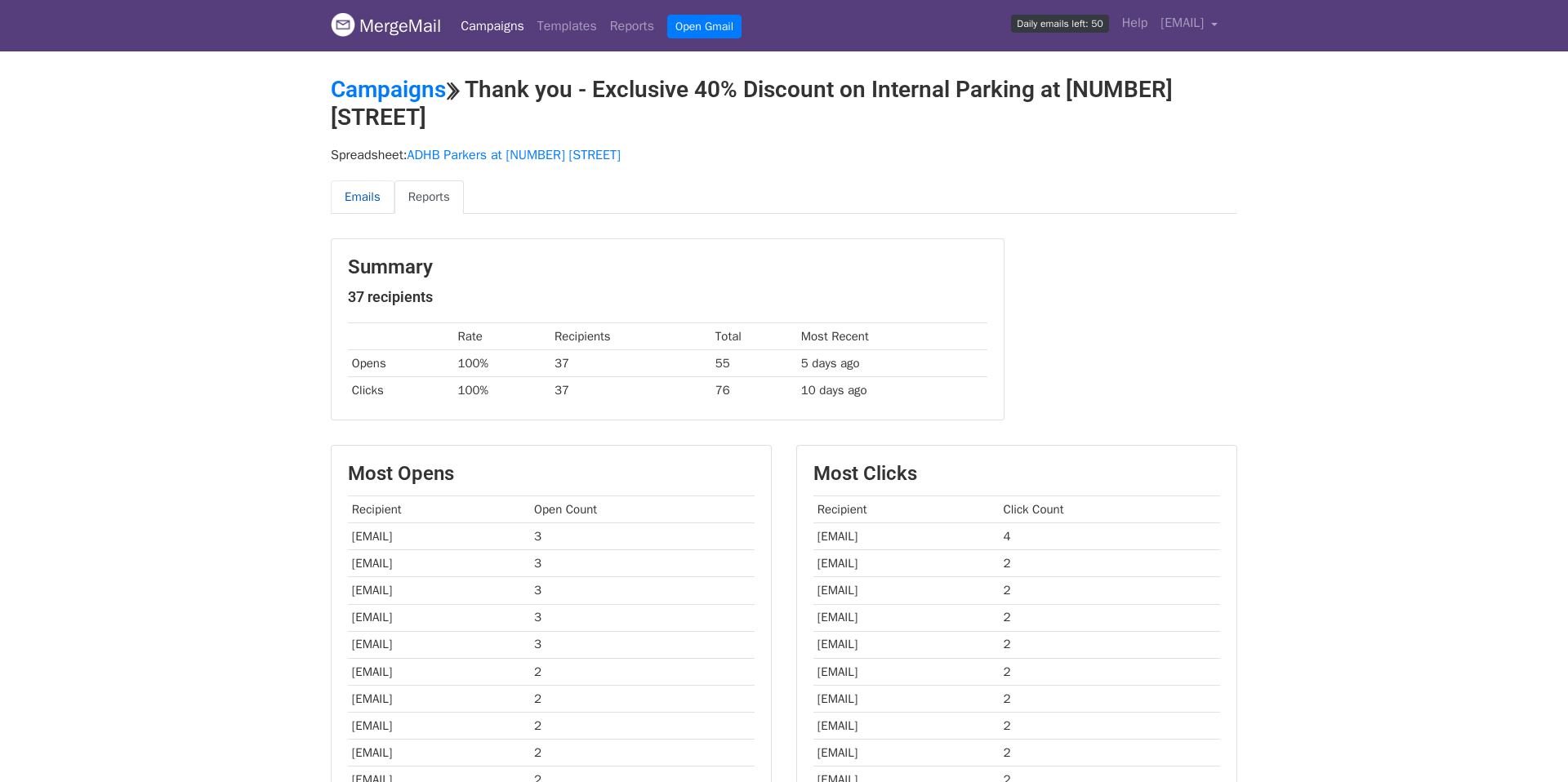 click on "Emails" at bounding box center [363, 197] 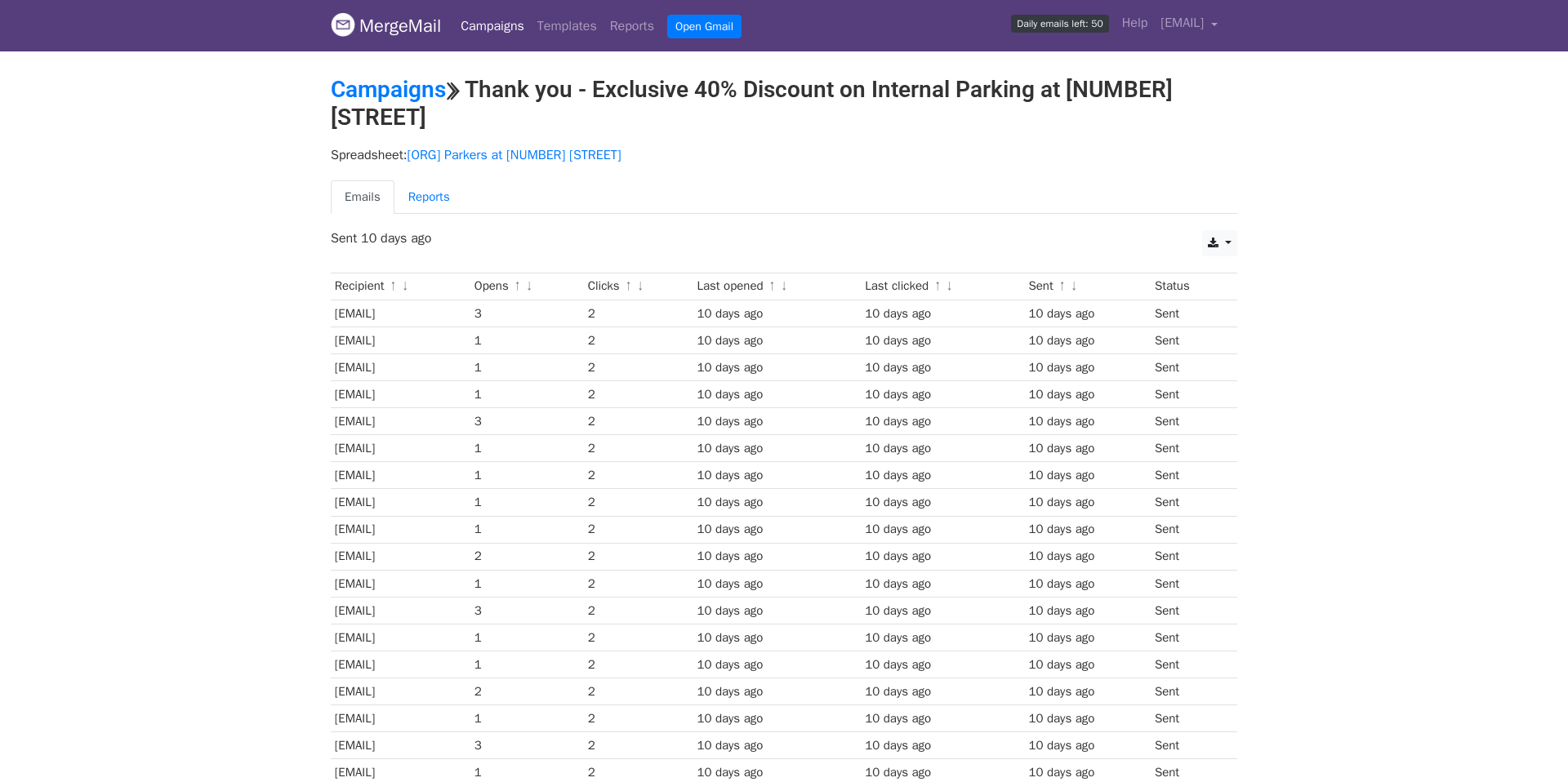 scroll, scrollTop: 0, scrollLeft: 0, axis: both 